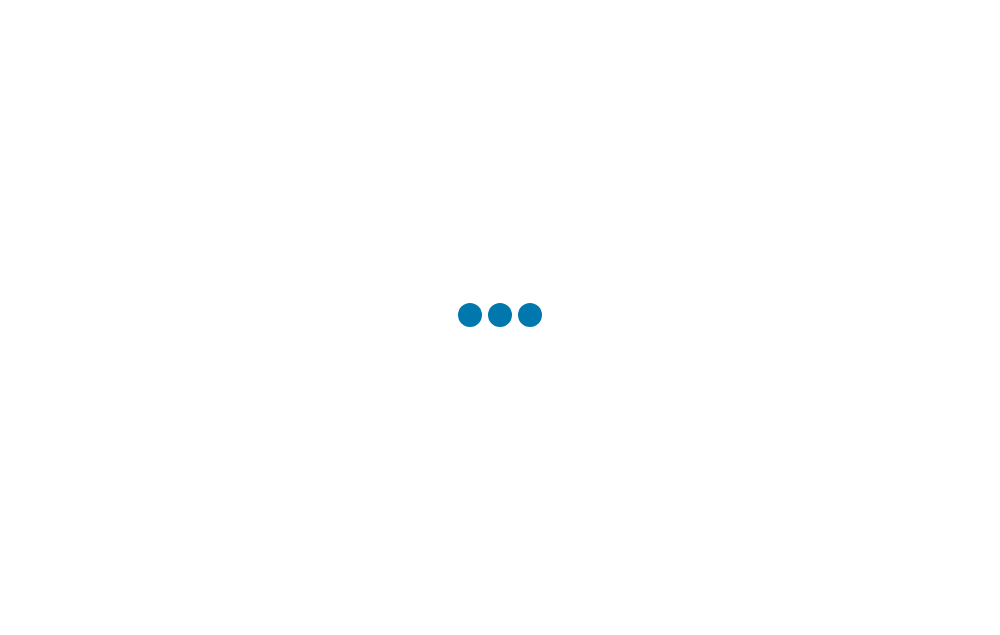 scroll, scrollTop: 0, scrollLeft: 0, axis: both 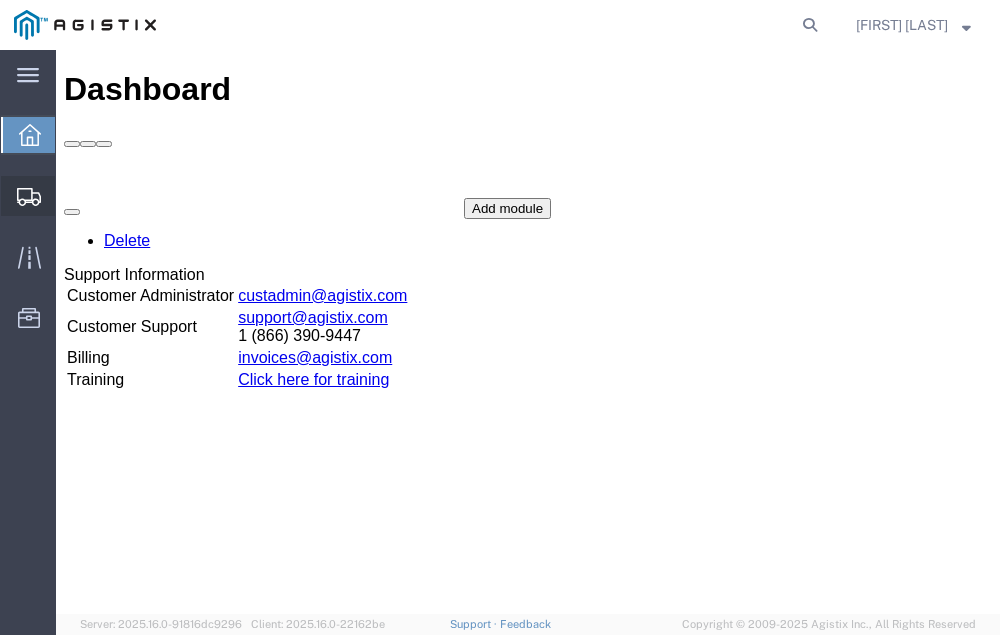 click on "Shipment Manager" 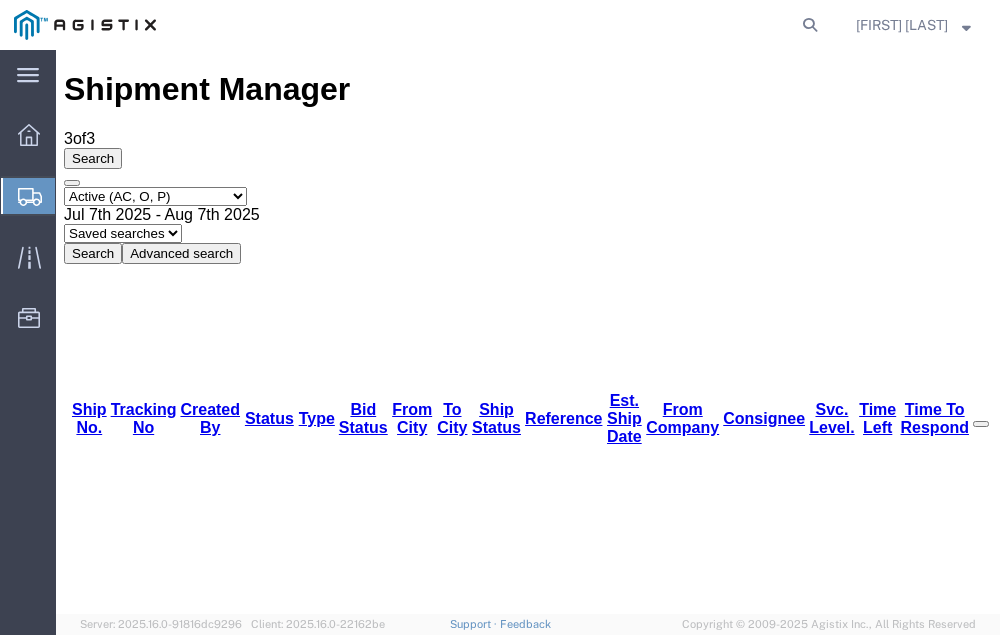 click on "56432339" at bounding box center (119, 1661) 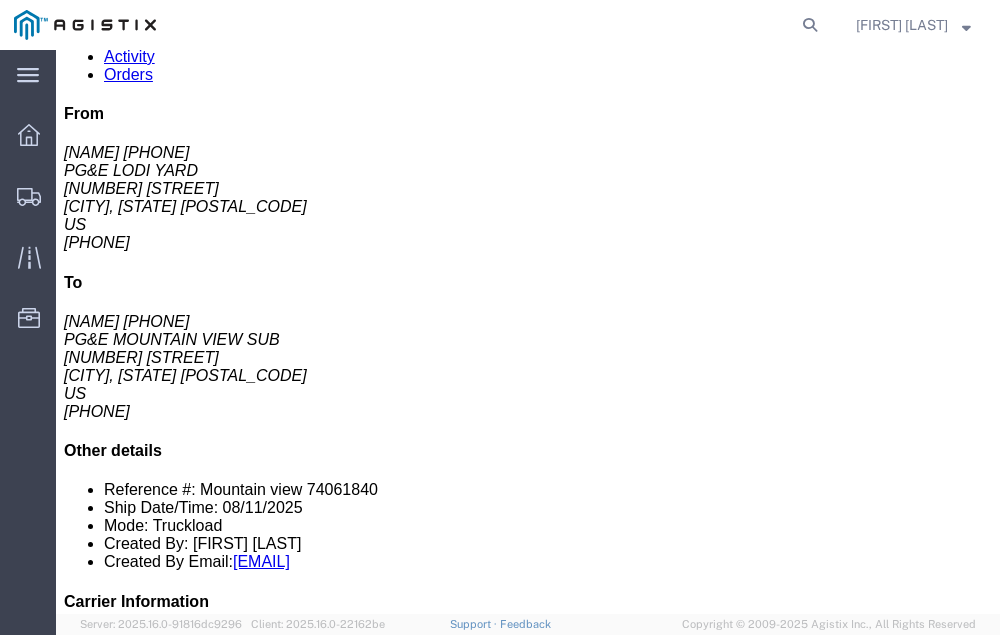 scroll, scrollTop: 227, scrollLeft: 0, axis: vertical 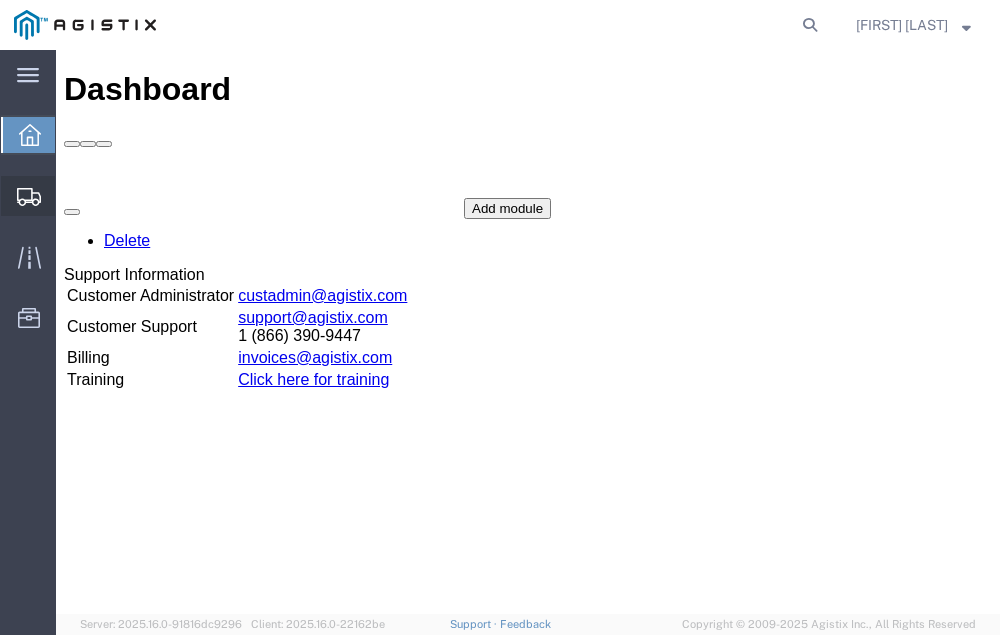 click on "Shipment Manager" 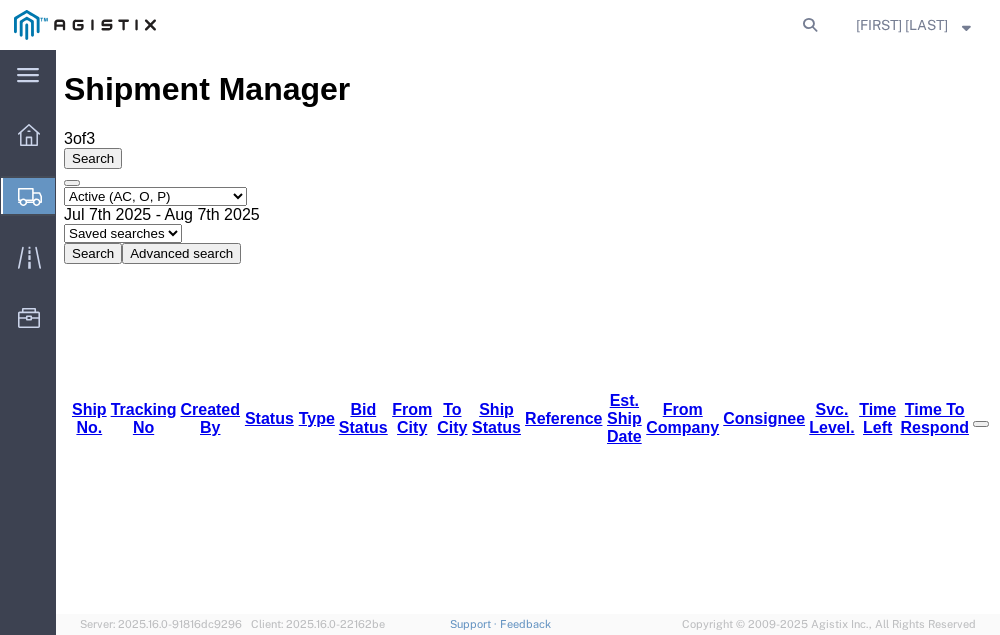 click on "56432339" at bounding box center (119, 1661) 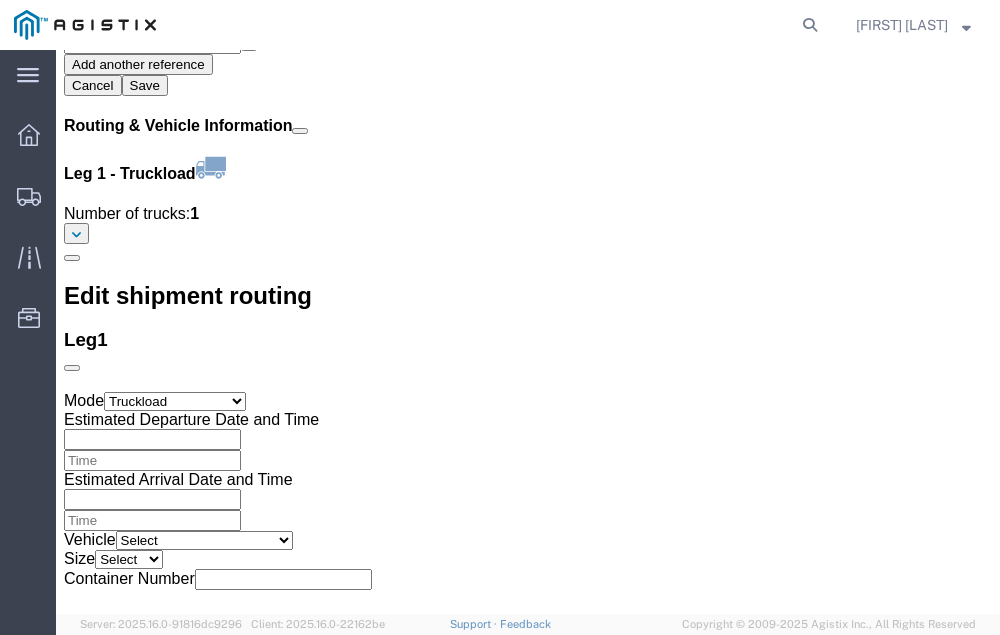 scroll, scrollTop: 2365, scrollLeft: 0, axis: vertical 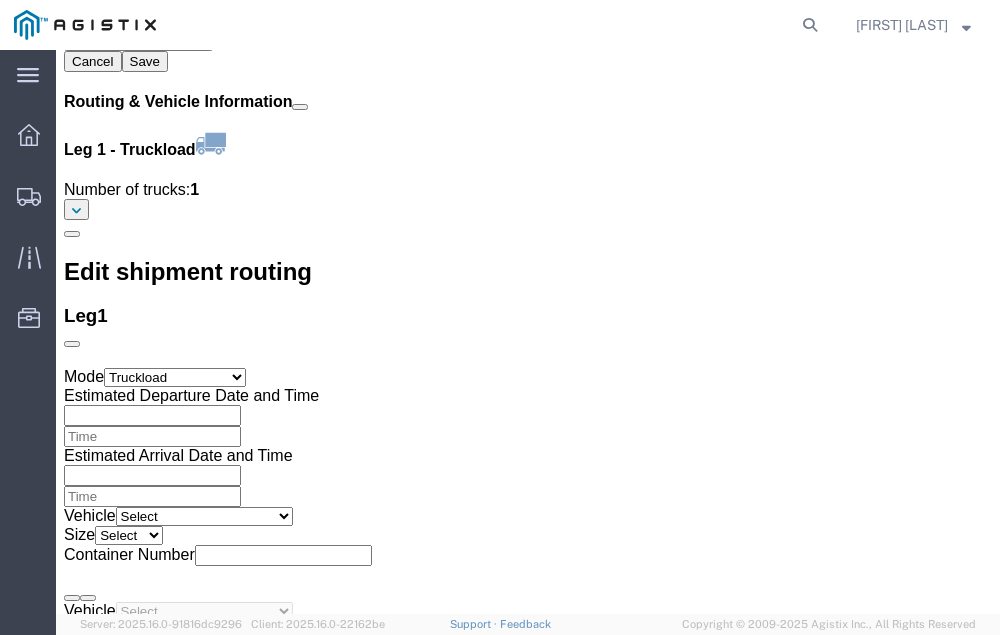 click on "Confirm" 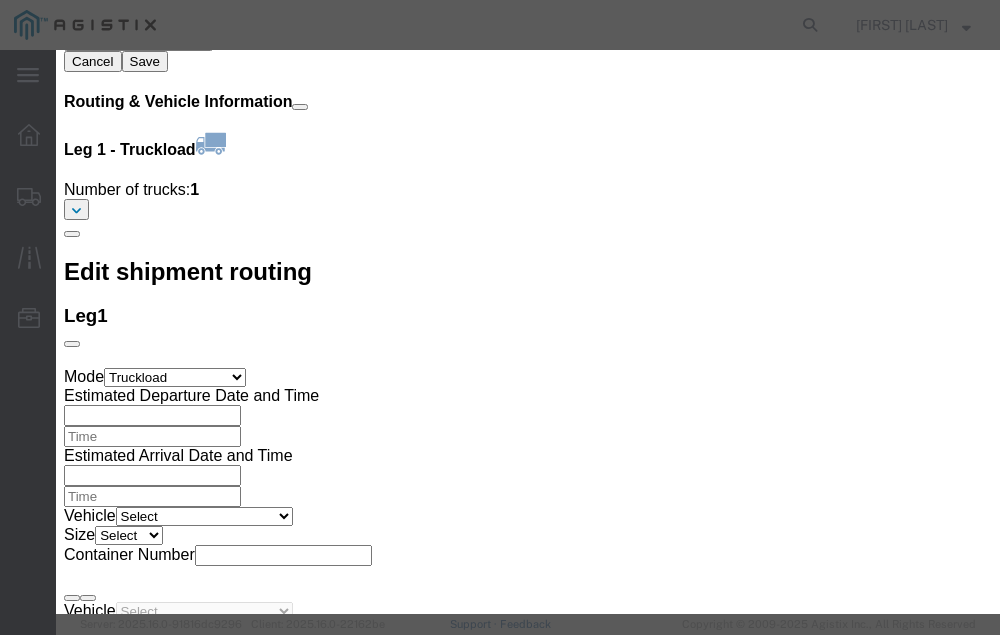 click 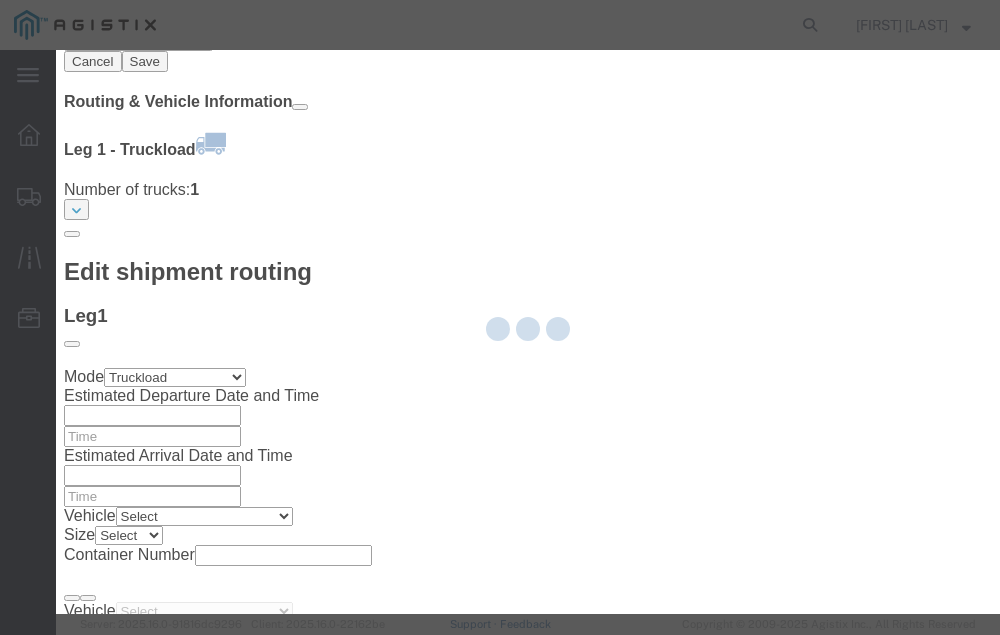 type on "[FIRST] [LAST]" 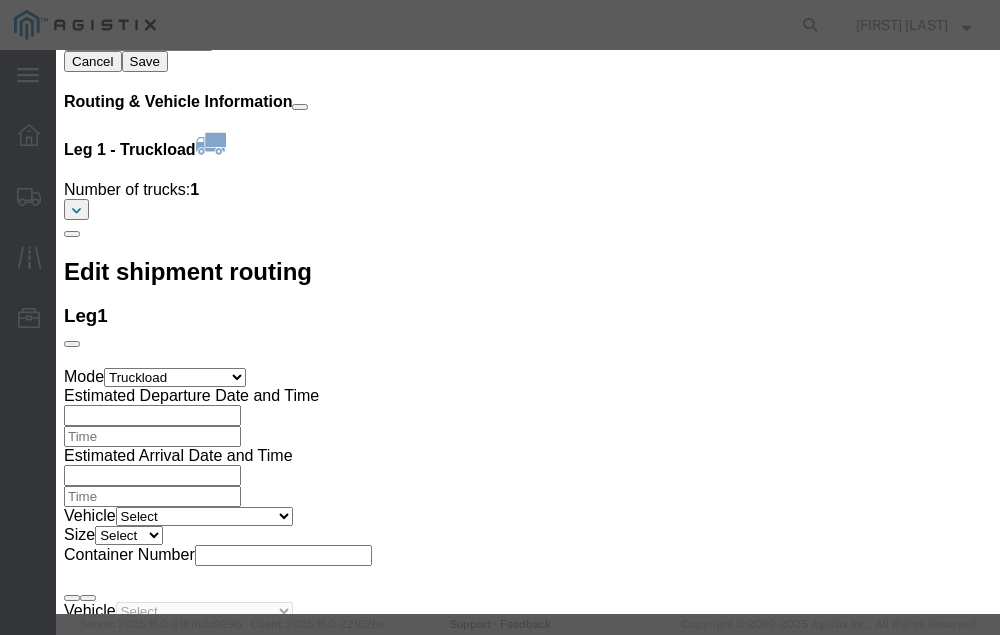 click 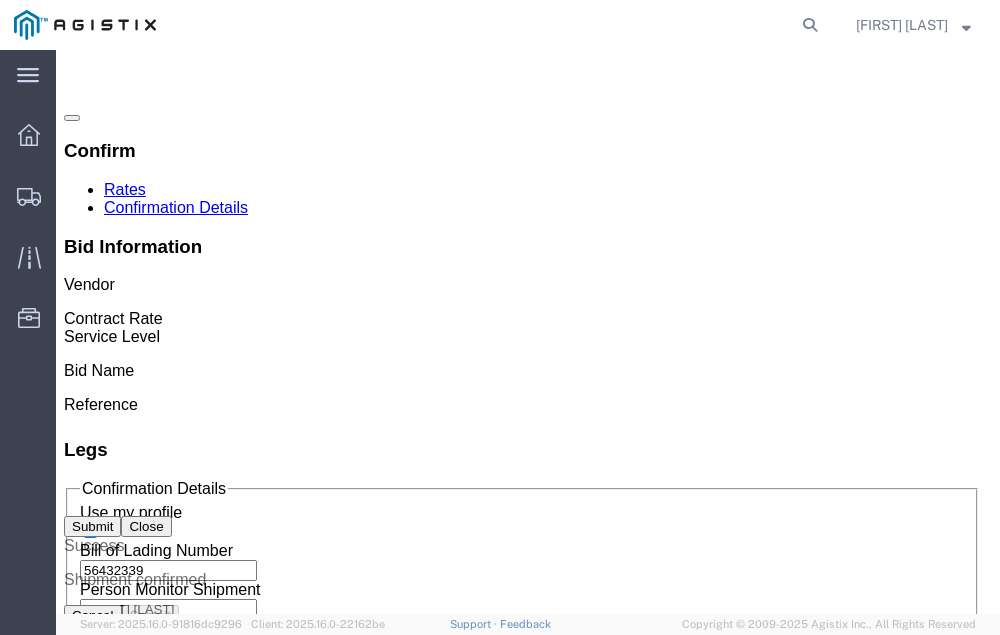 scroll, scrollTop: 0, scrollLeft: 0, axis: both 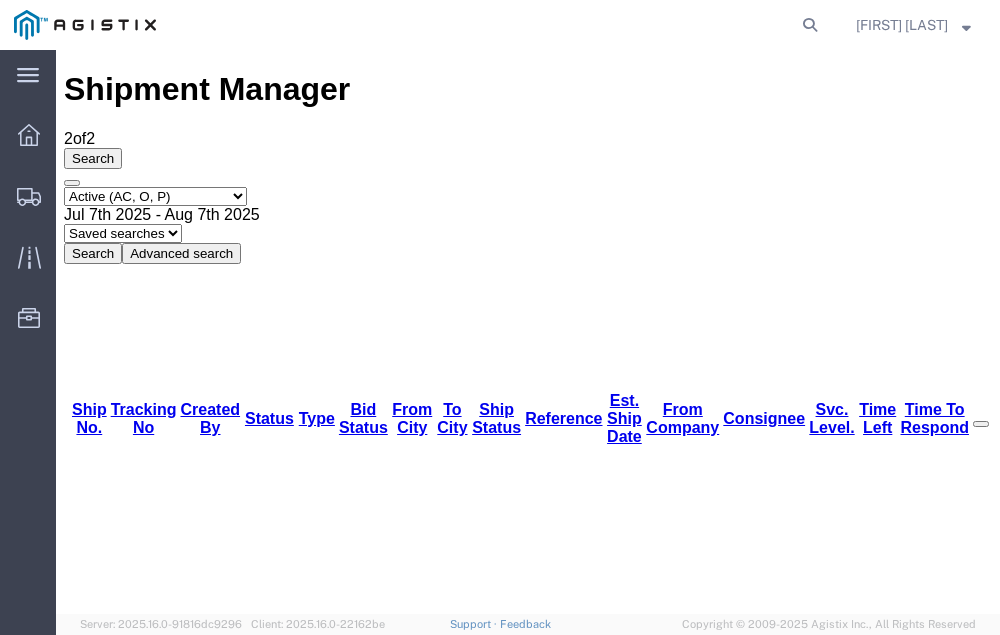 click on "56432937" at bounding box center [119, 1449] 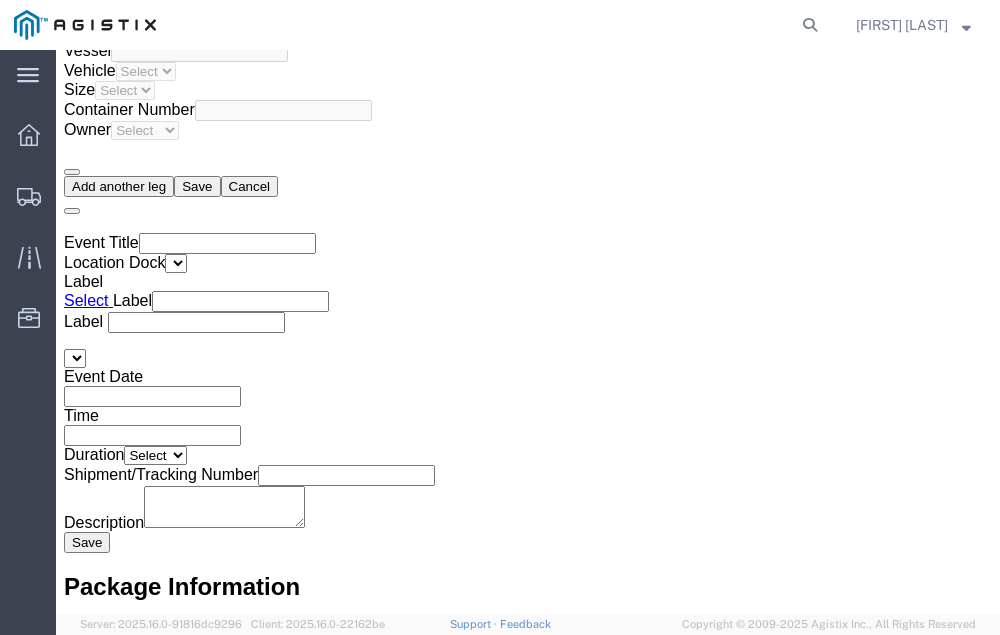 scroll, scrollTop: 3291, scrollLeft: 0, axis: vertical 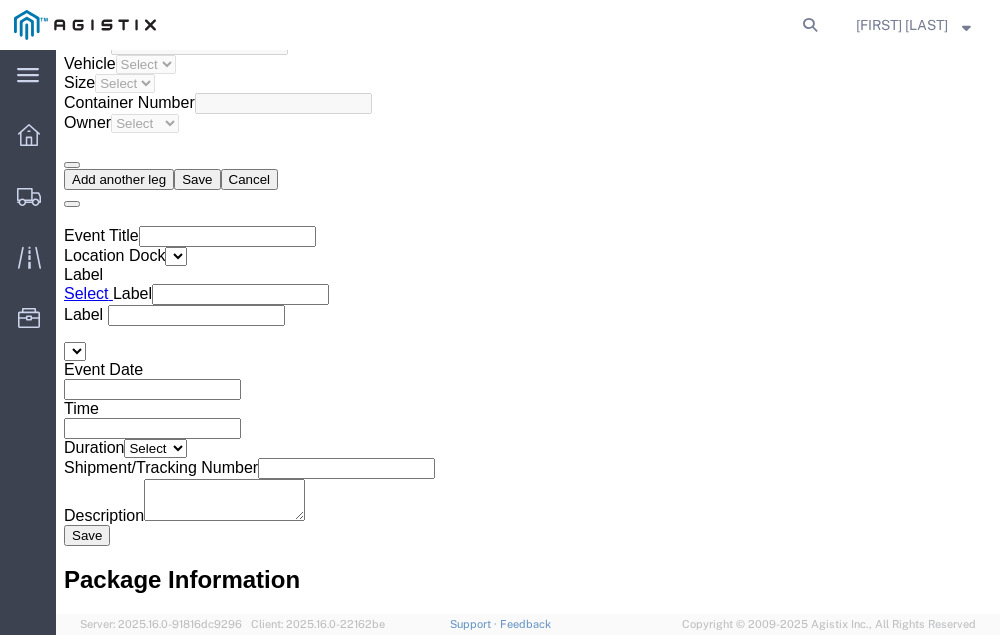 click on "Confirm" 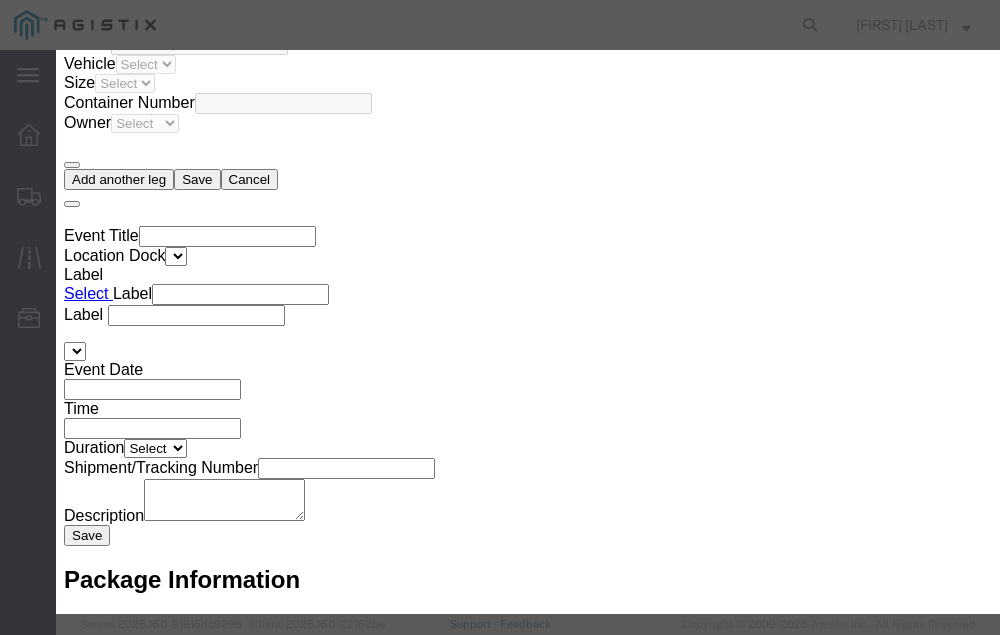 click 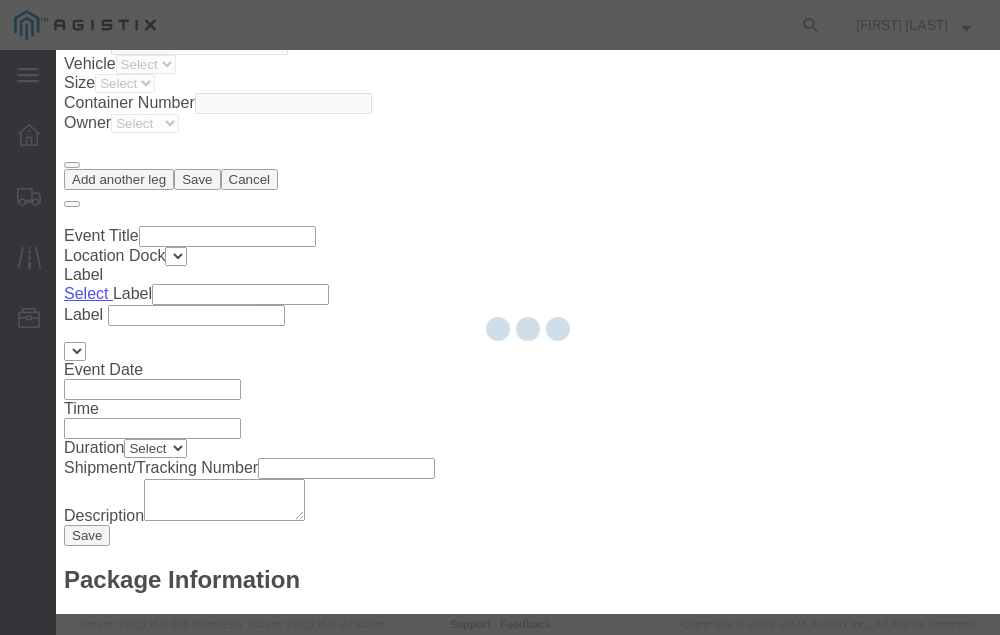 type on "[FIRST] [LAST]" 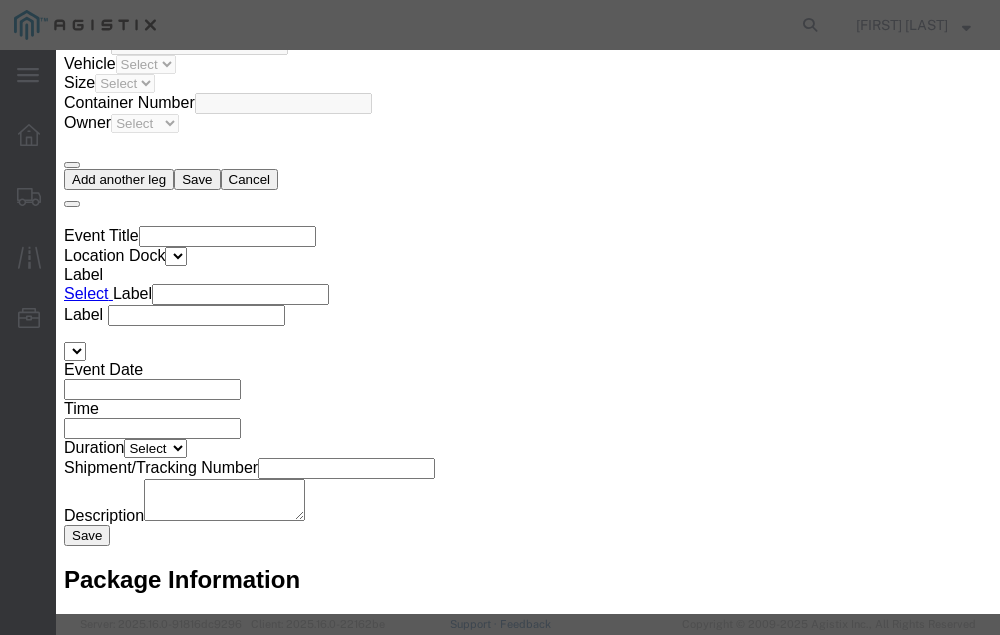 click 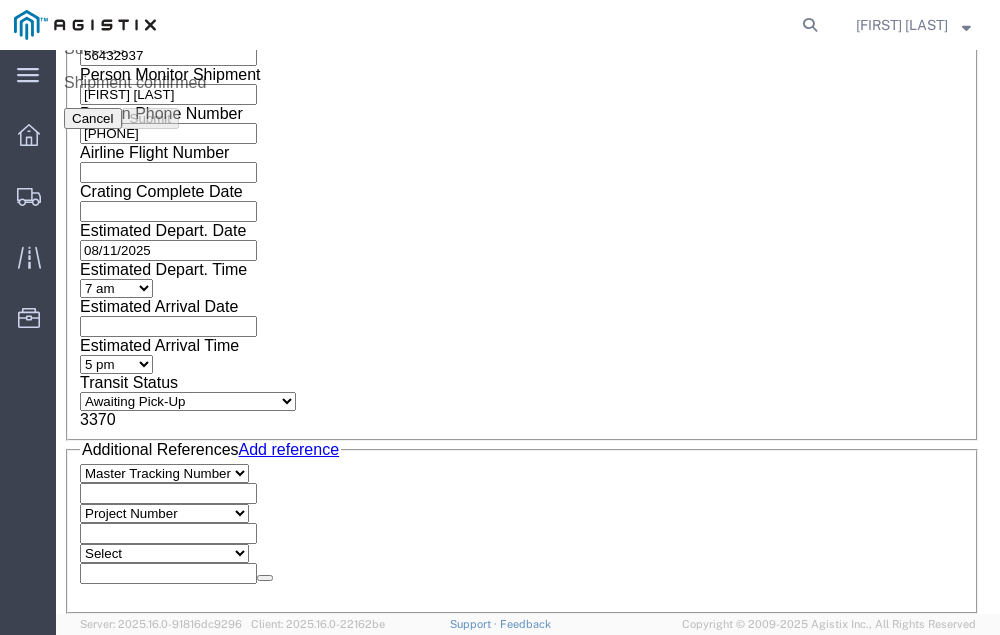 scroll, scrollTop: 0, scrollLeft: 0, axis: both 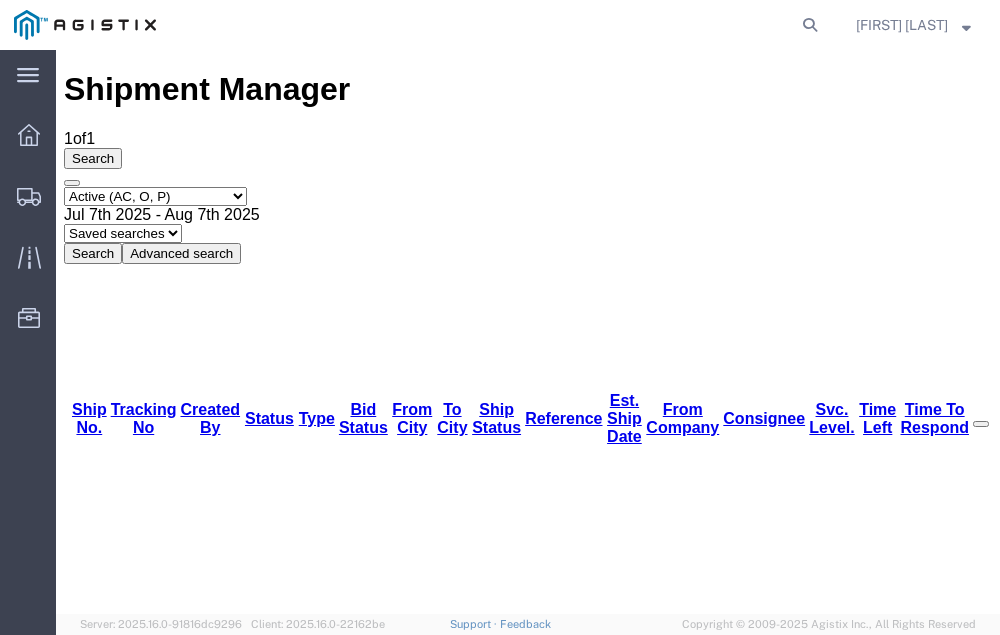 click on "56433103" at bounding box center (119, 1237) 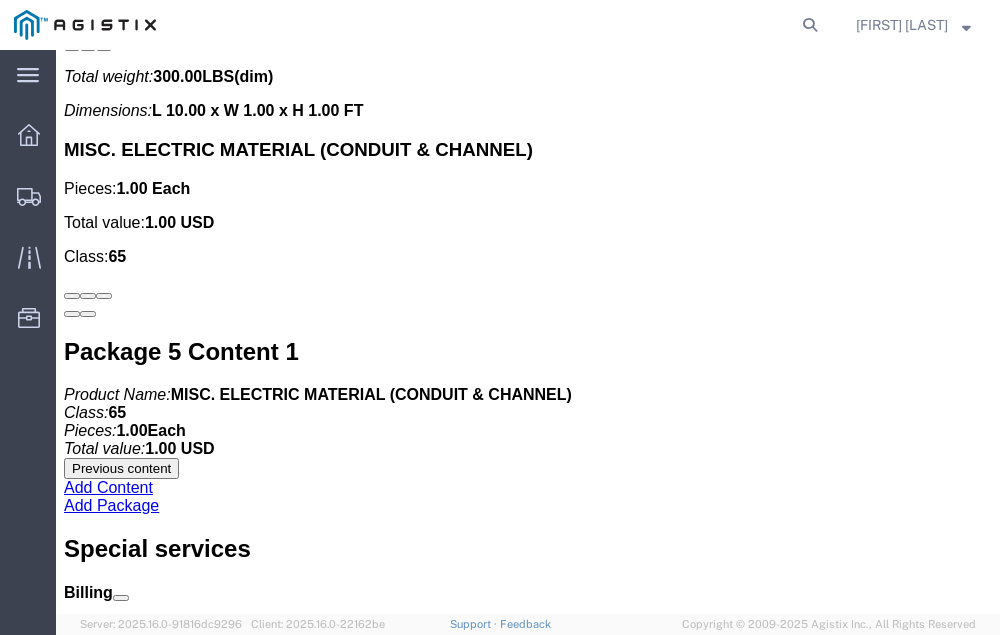 scroll, scrollTop: 6612, scrollLeft: 0, axis: vertical 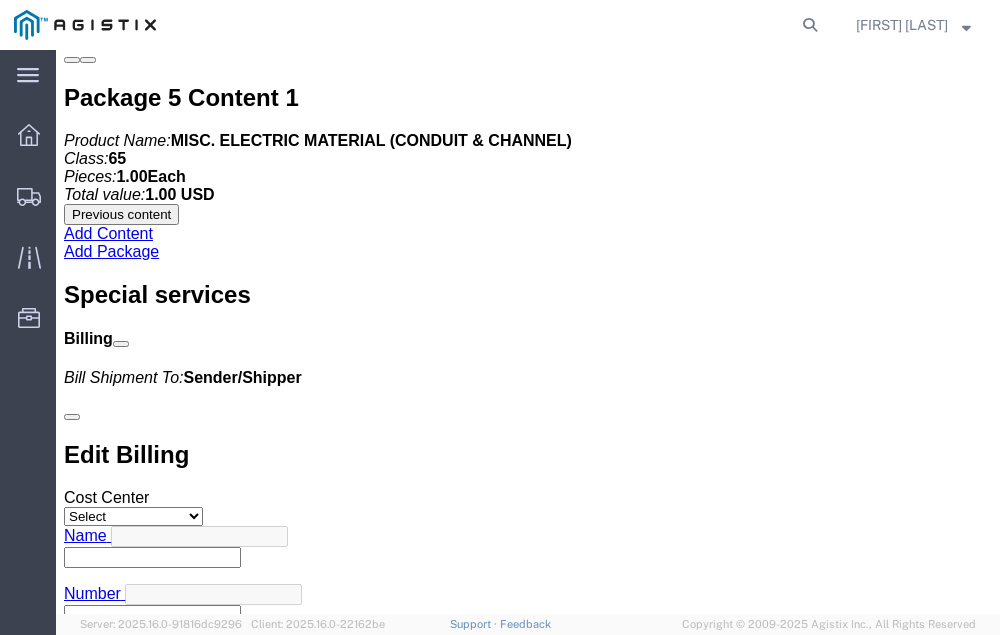 click on "Confirm" 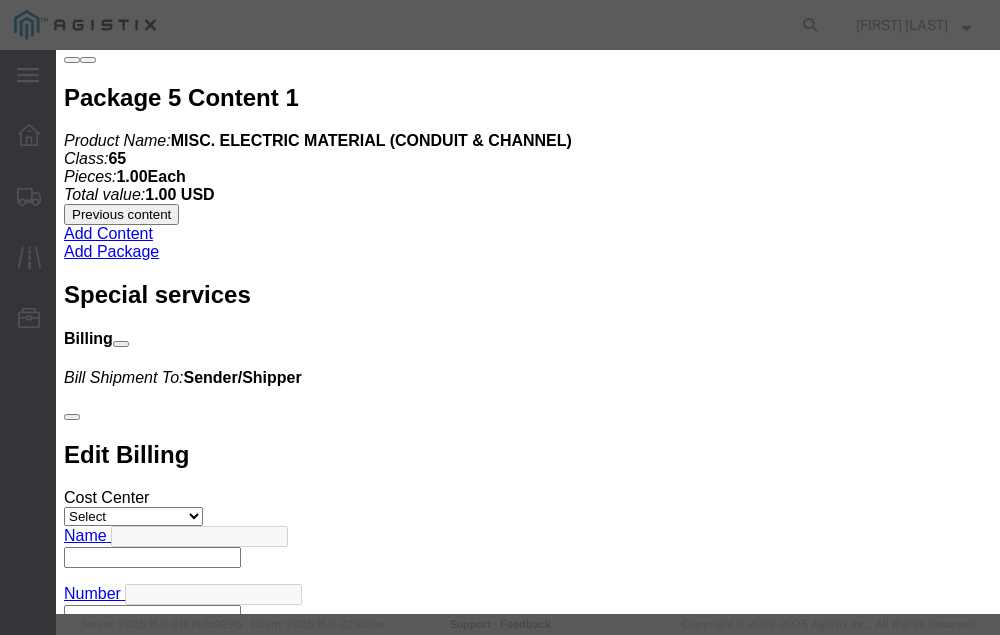 click 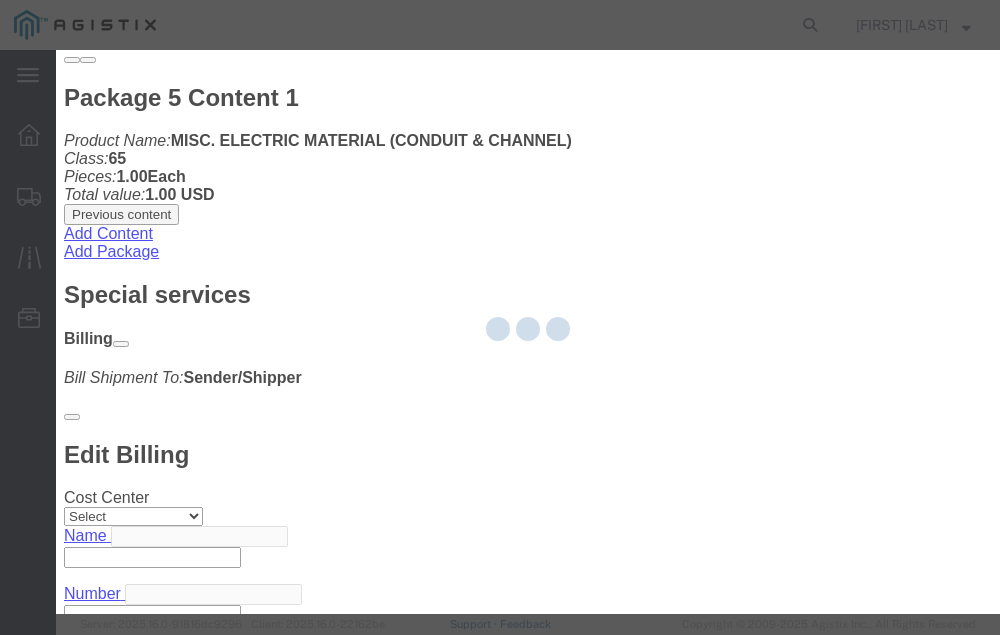 type on "[FIRST] [LAST]" 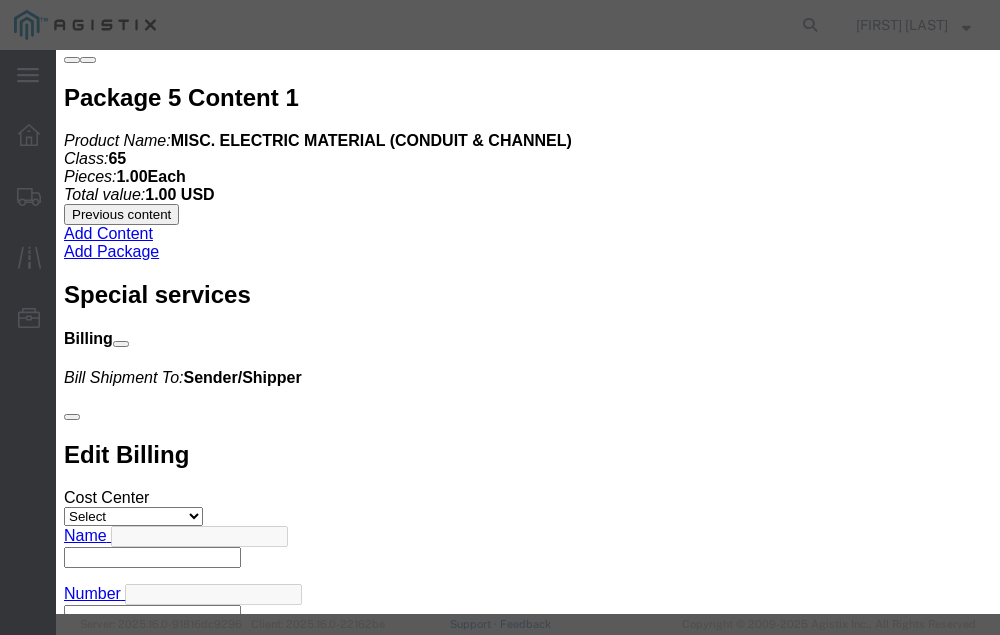 click 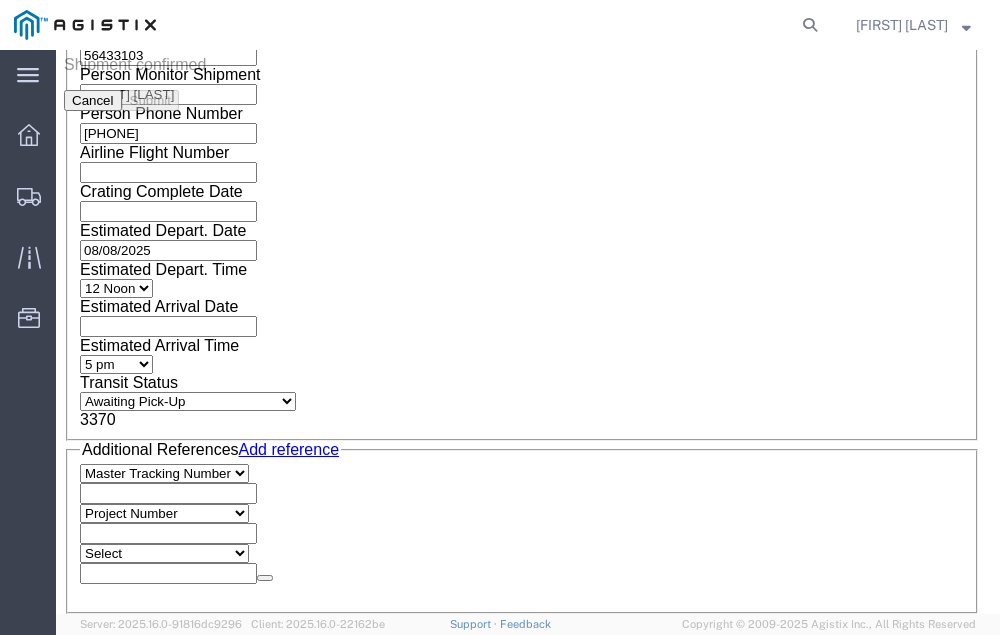 scroll, scrollTop: 0, scrollLeft: 0, axis: both 